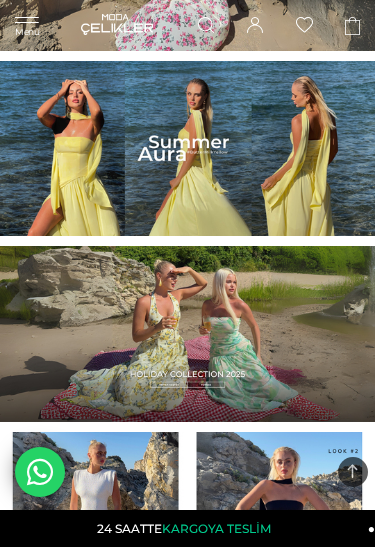 scroll, scrollTop: 0, scrollLeft: 0, axis: both 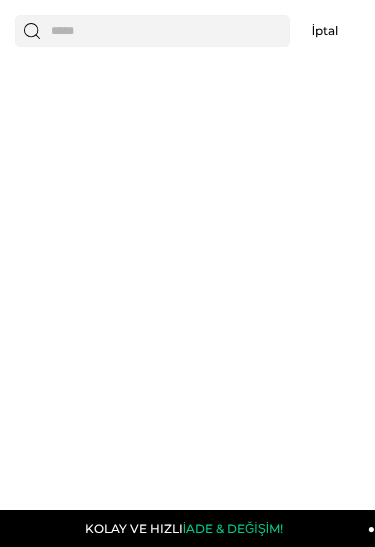 click at bounding box center (152, 31) 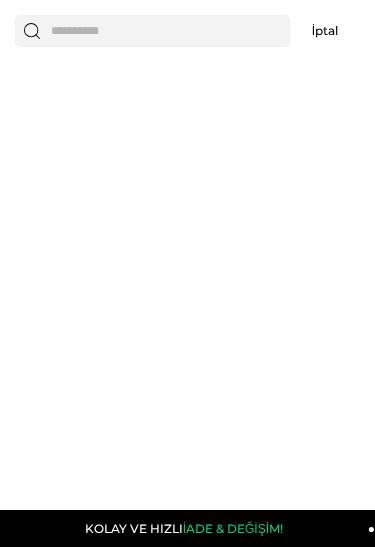 type on "**********" 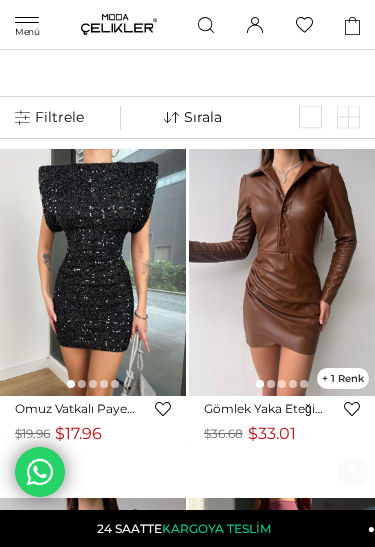 scroll, scrollTop: 0, scrollLeft: 0, axis: both 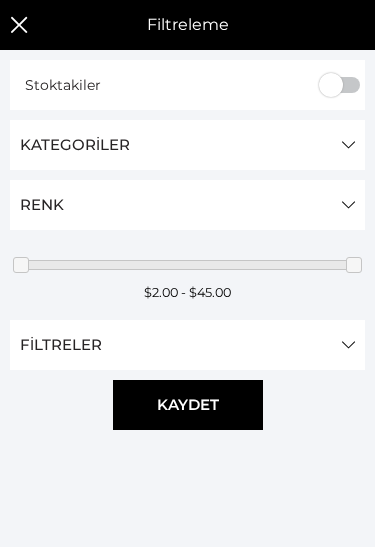 click on "Kategoriler" at bounding box center (187, 145) 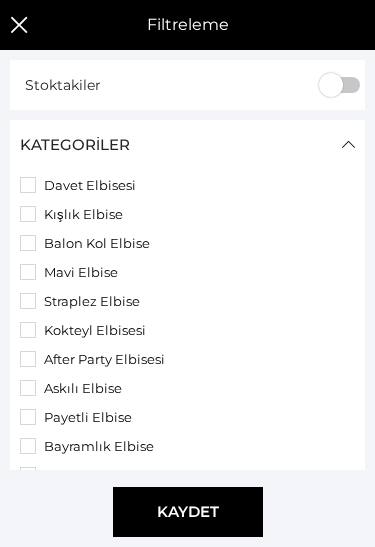 scroll, scrollTop: 62, scrollLeft: 0, axis: vertical 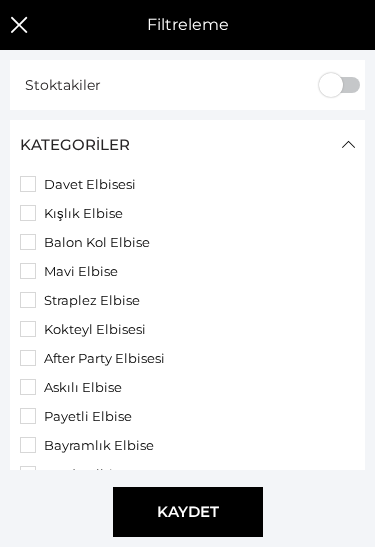 click on "Straplez Elbise" at bounding box center (187, 300) 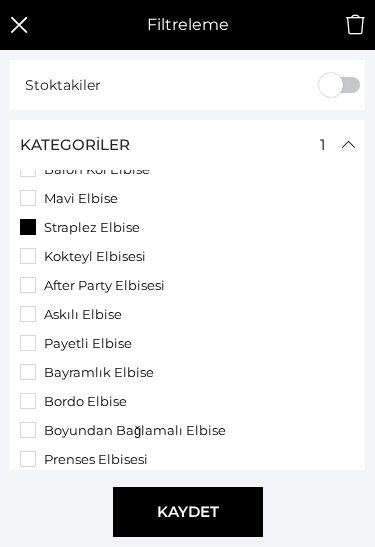 scroll, scrollTop: 140, scrollLeft: 0, axis: vertical 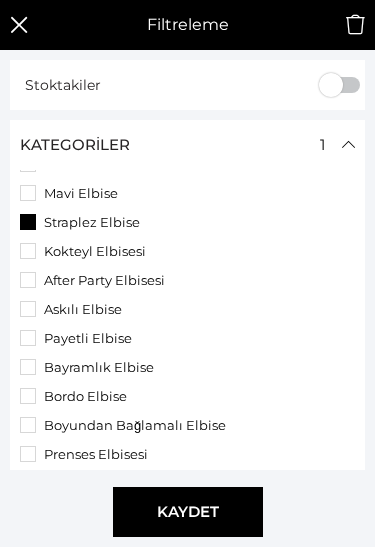 click on "Askılı Elbise" at bounding box center (83, 309) 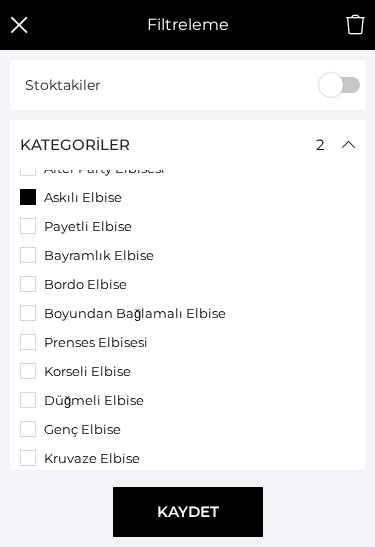 scroll, scrollTop: 253, scrollLeft: 0, axis: vertical 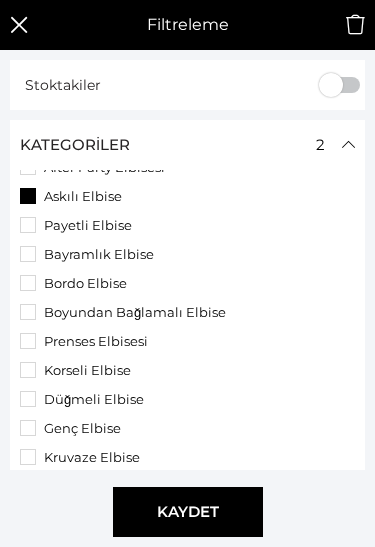 click on "Boyundan Bağlamalı Elbise" at bounding box center (135, 312) 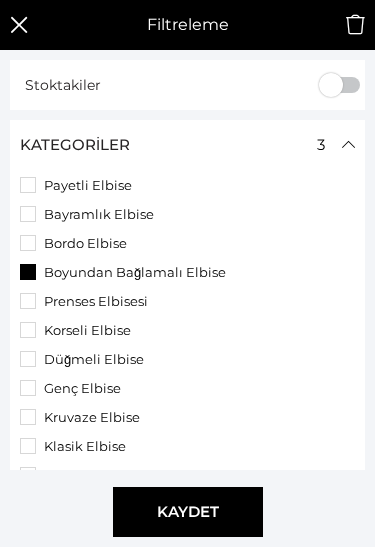 scroll, scrollTop: 306, scrollLeft: 0, axis: vertical 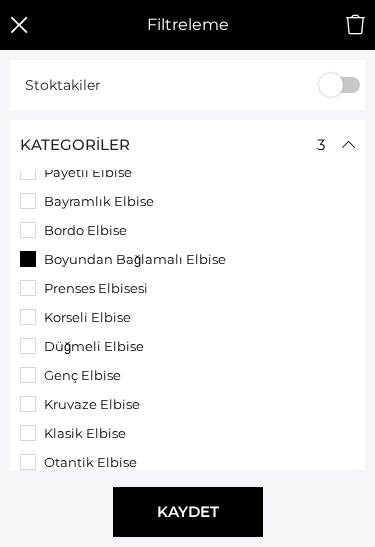click on "Korseli Elbise" at bounding box center (87, 317) 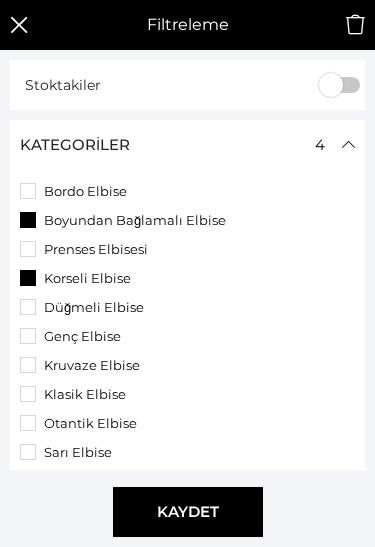 scroll, scrollTop: 362, scrollLeft: 0, axis: vertical 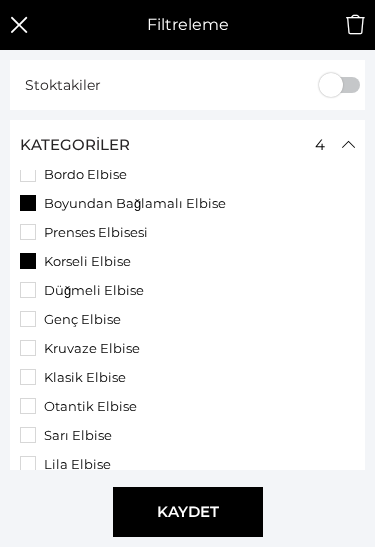 click on "Genç Elbise" at bounding box center [187, 319] 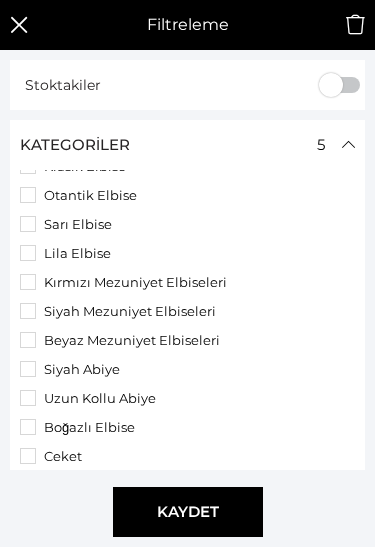 scroll, scrollTop: 573, scrollLeft: 0, axis: vertical 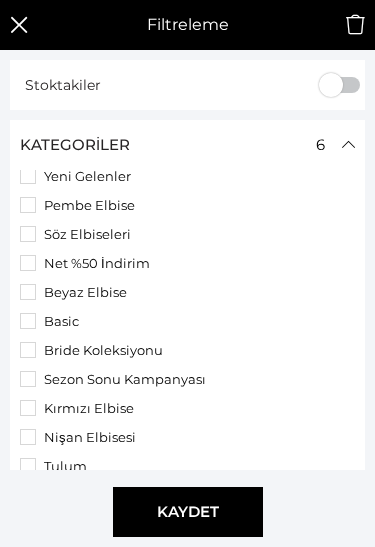 click on "Beyaz Elbise" at bounding box center (187, 292) 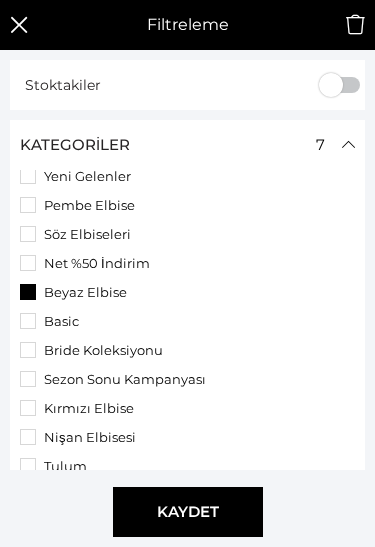 click on "Beyaz Elbise" at bounding box center [187, 292] 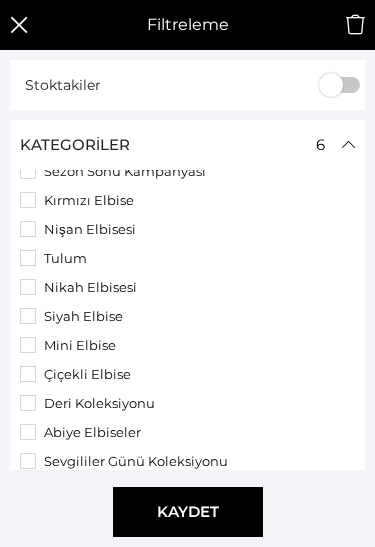 scroll, scrollTop: 1225, scrollLeft: 0, axis: vertical 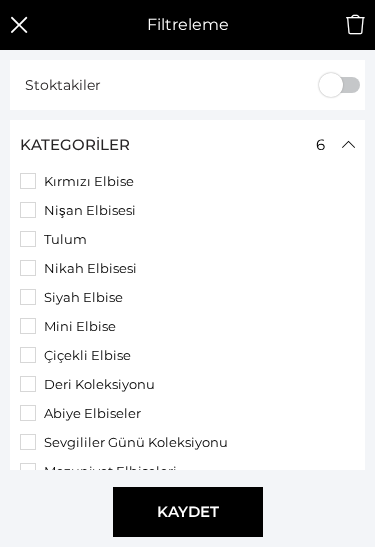 click on "Mini Elbise" at bounding box center [187, 326] 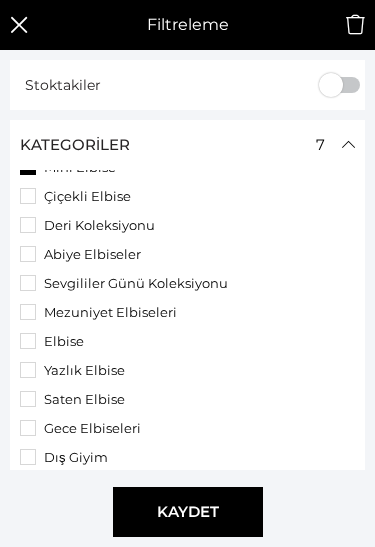 scroll, scrollTop: 1435, scrollLeft: 0, axis: vertical 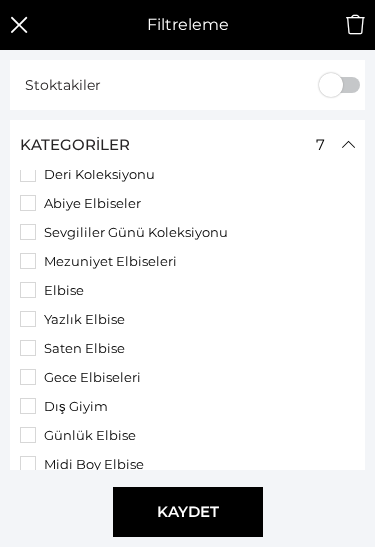 click on "Yazlık Elbise" at bounding box center (187, 319) 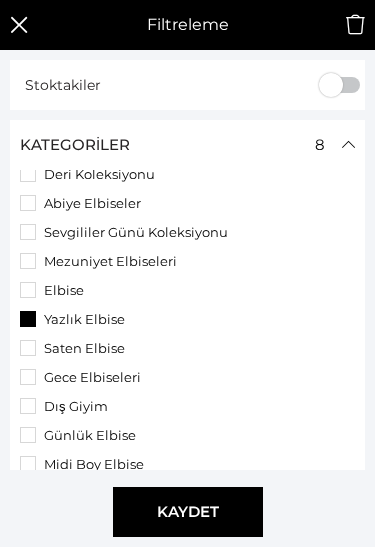 click on "Saten Elbise" at bounding box center [187, 348] 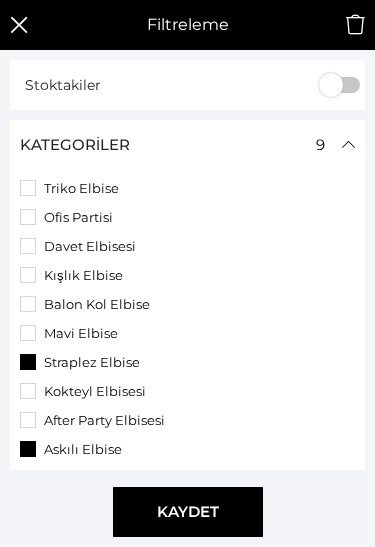 scroll, scrollTop: 0, scrollLeft: 0, axis: both 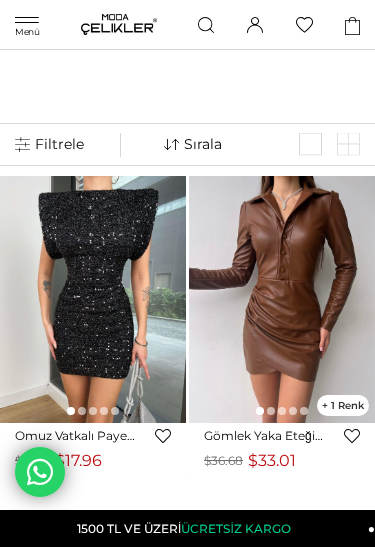 click on "1500 TL VE ÜZERİ   ÜCRETSİZ KARGO" at bounding box center [187, 528] 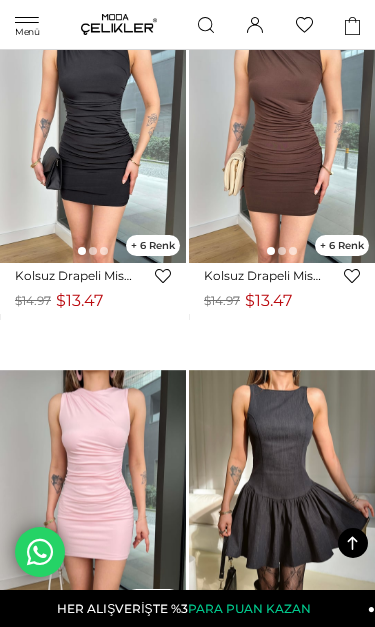 scroll, scrollTop: 2475, scrollLeft: 0, axis: vertical 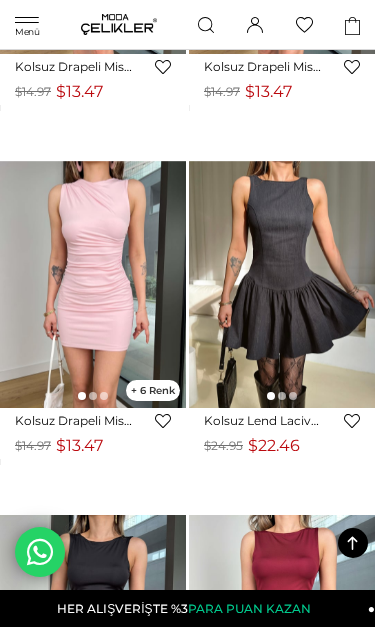 click at bounding box center [282, 285] 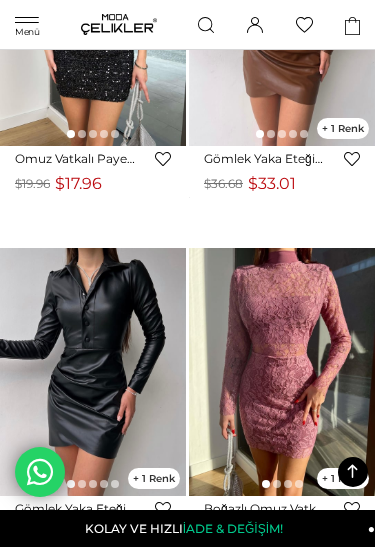 scroll, scrollTop: 0, scrollLeft: 0, axis: both 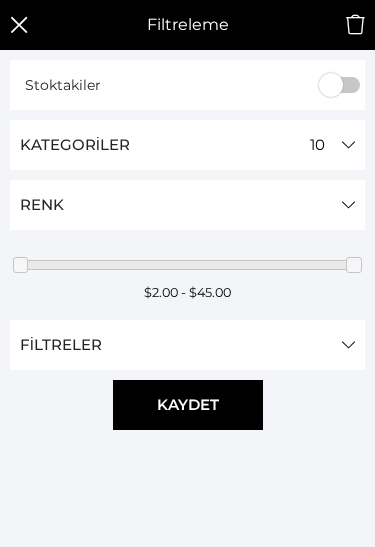click on "Kategoriler" at bounding box center (187, 145) 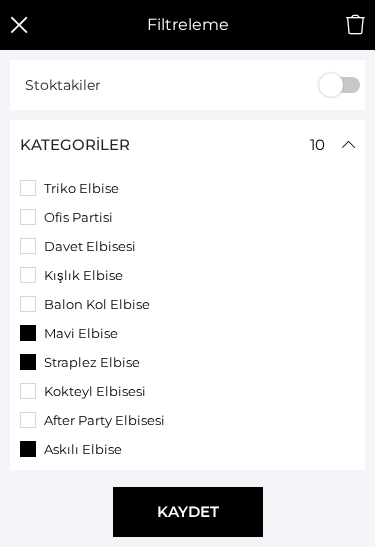 click on "Kategoriler" at bounding box center (187, 145) 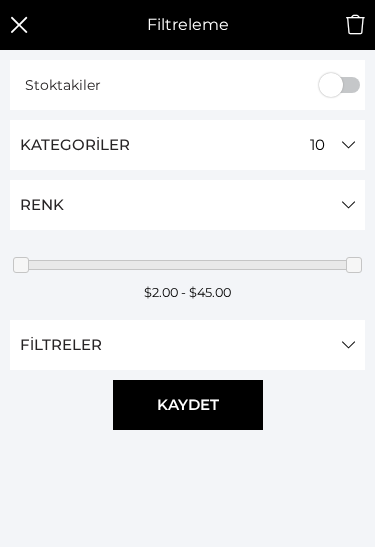 click at bounding box center (353, 264) 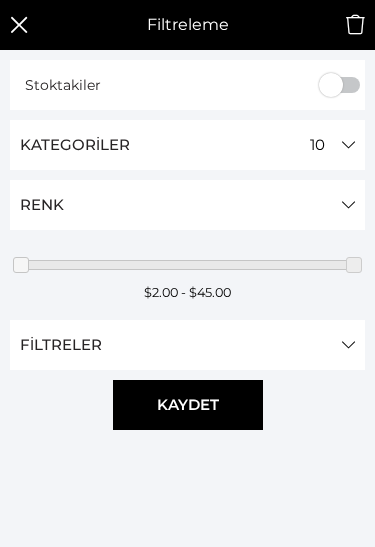click on "Filtreler" at bounding box center (187, 345) 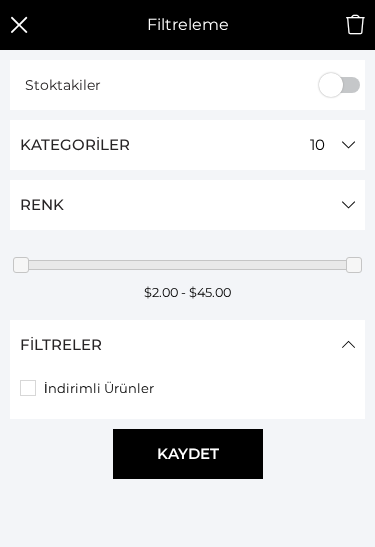 click on "Renk" at bounding box center (187, 205) 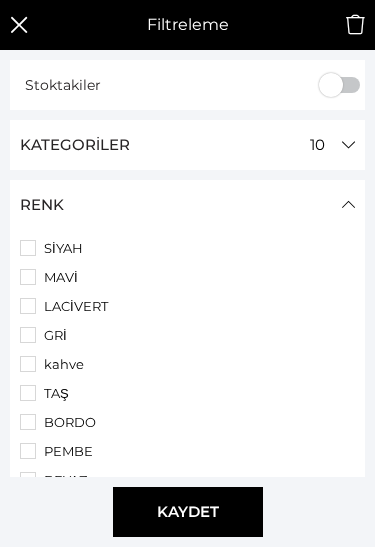 click on "SİYAH" at bounding box center [187, 248] 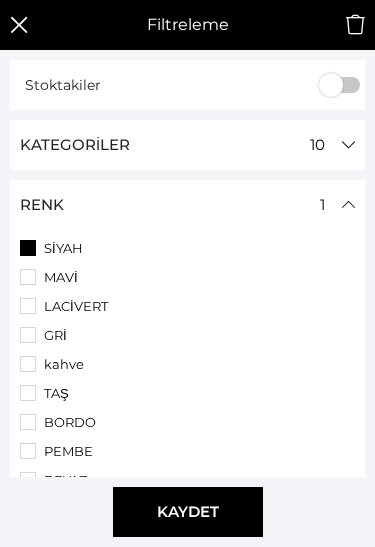 click on "LACİVERT" at bounding box center (187, 306) 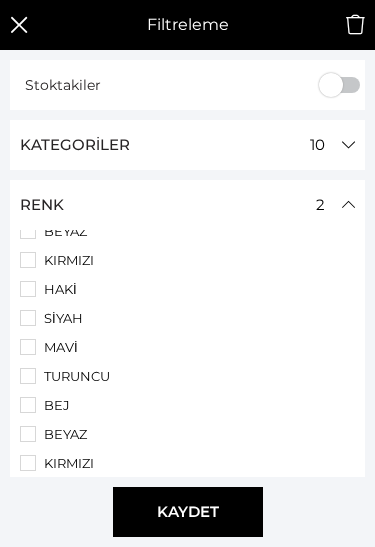 scroll, scrollTop: 259, scrollLeft: 0, axis: vertical 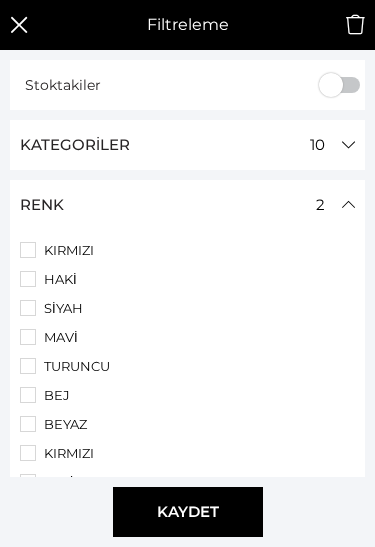 click on "SİYAH" at bounding box center (187, 308) 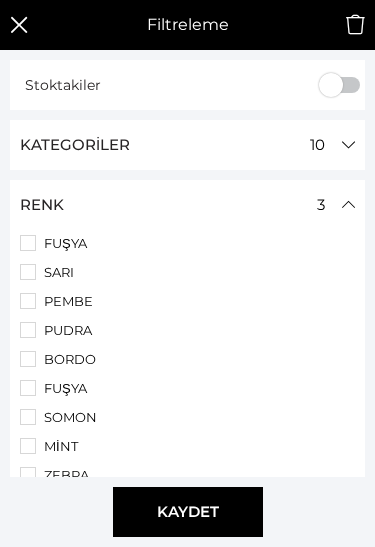 click on "SARI" at bounding box center (187, 272) 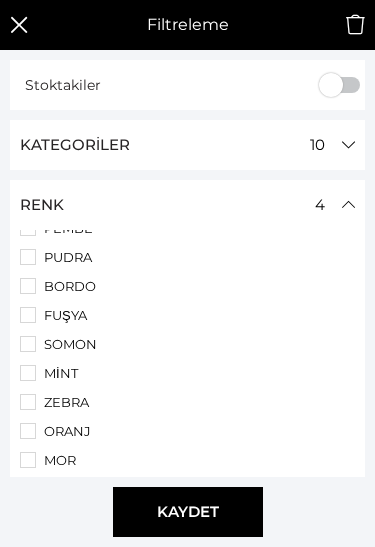 click on "PEMBE" at bounding box center [187, 228] 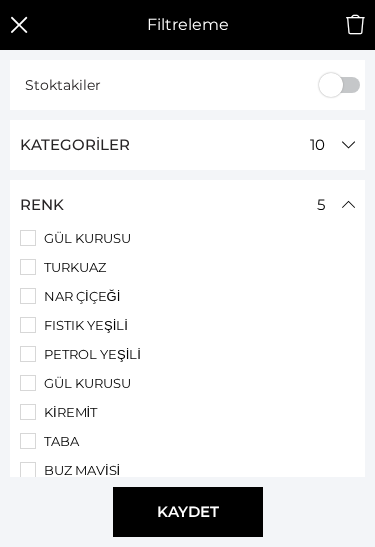 scroll, scrollTop: 1850, scrollLeft: 0, axis: vertical 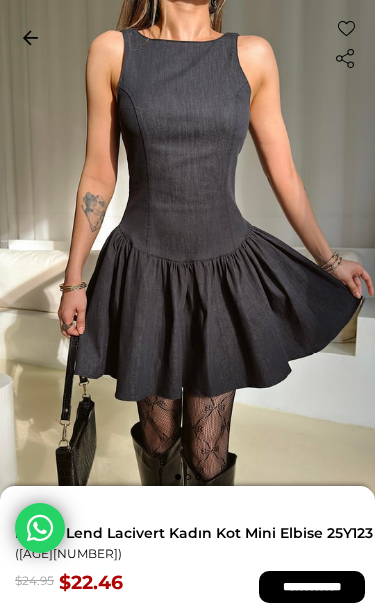 click on "< < Önceki Sayfaya Dön" at bounding box center [30, 37] 